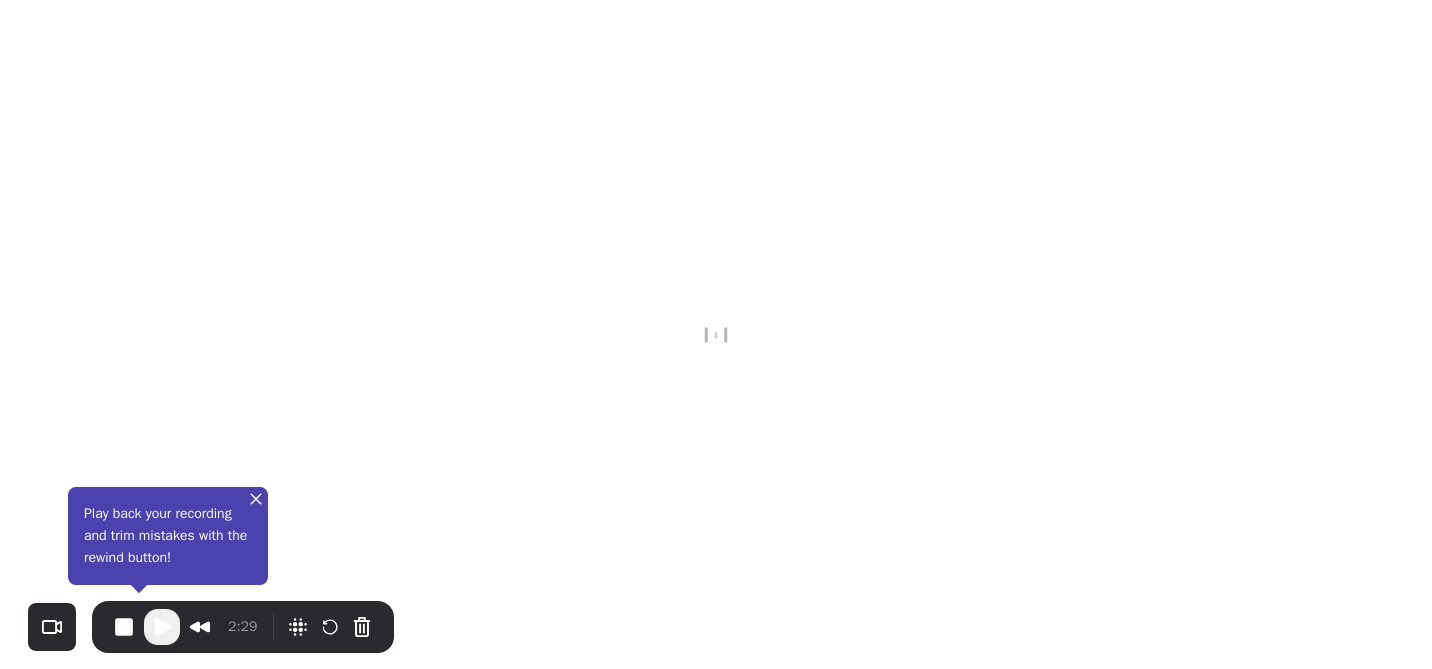 scroll, scrollTop: 0, scrollLeft: 0, axis: both 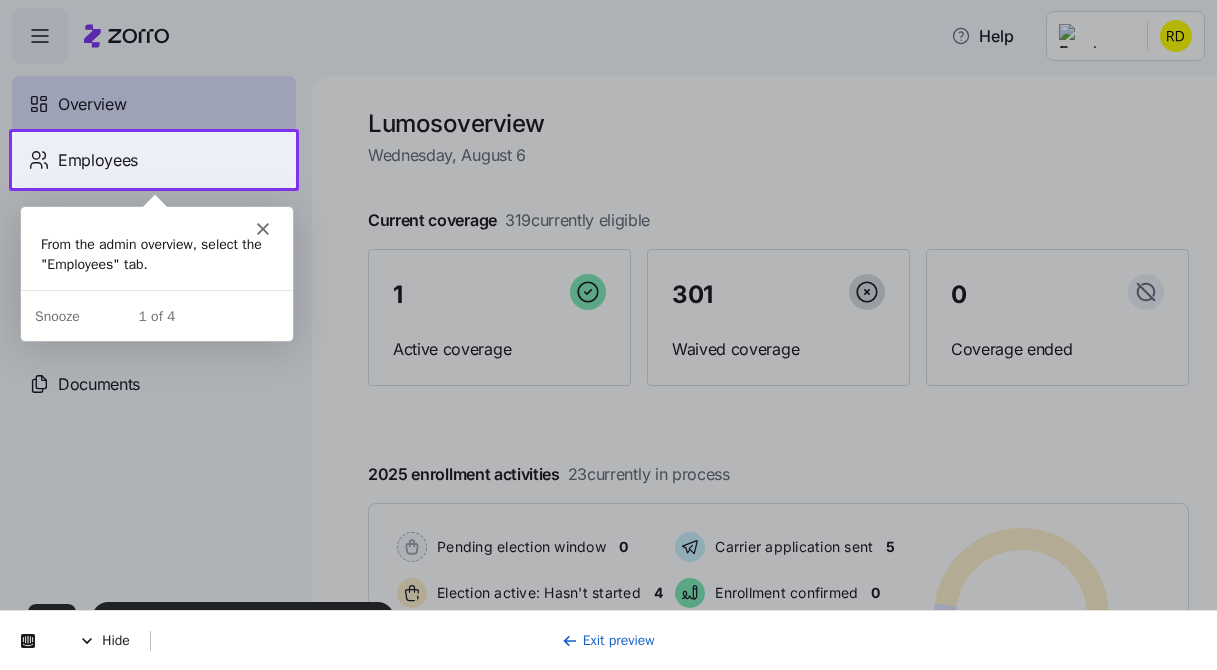 click on "Employees" at bounding box center [154, 160] 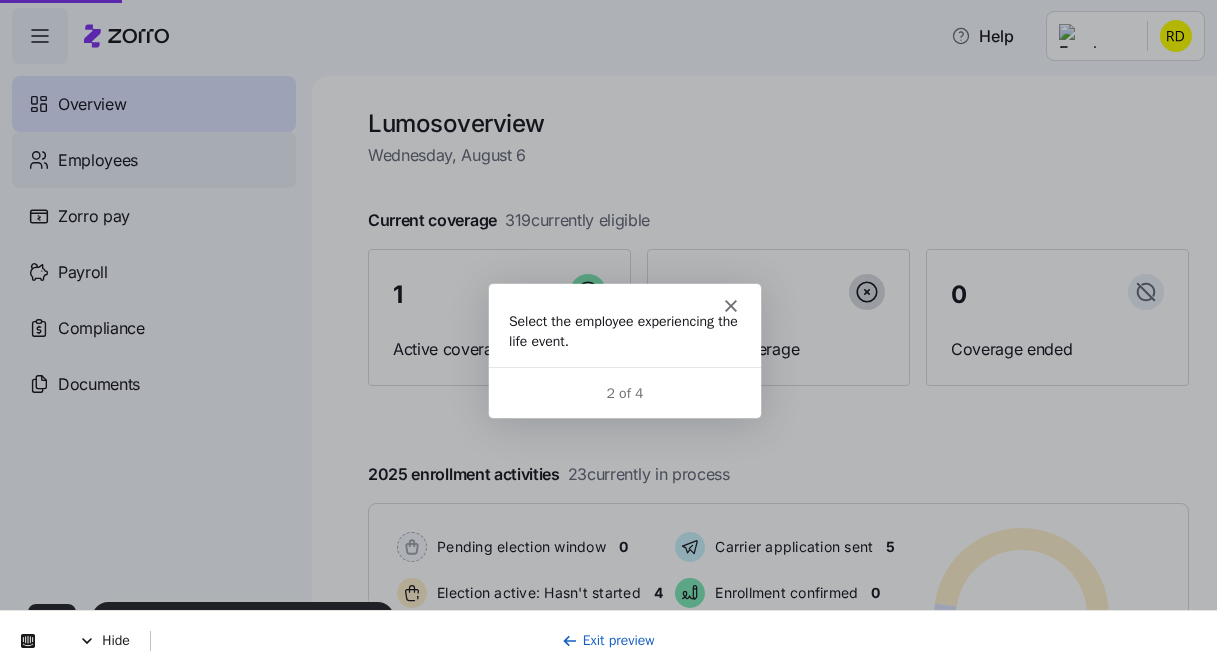 scroll, scrollTop: 0, scrollLeft: 0, axis: both 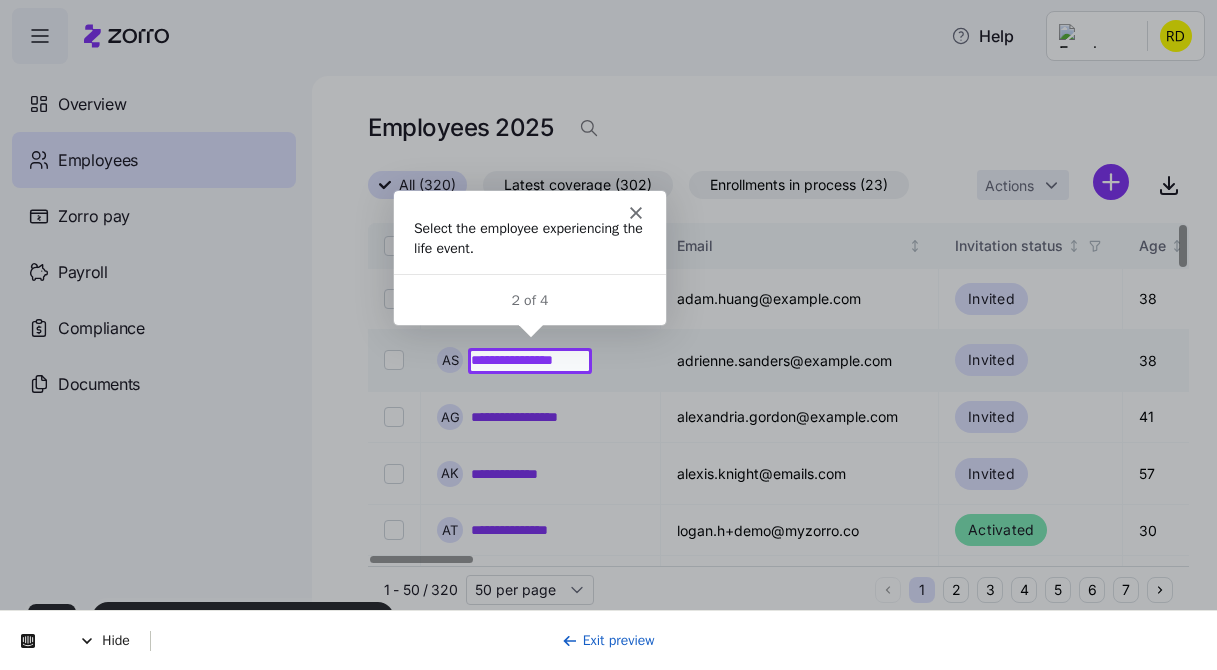 click on "**********" at bounding box center (530, 360) 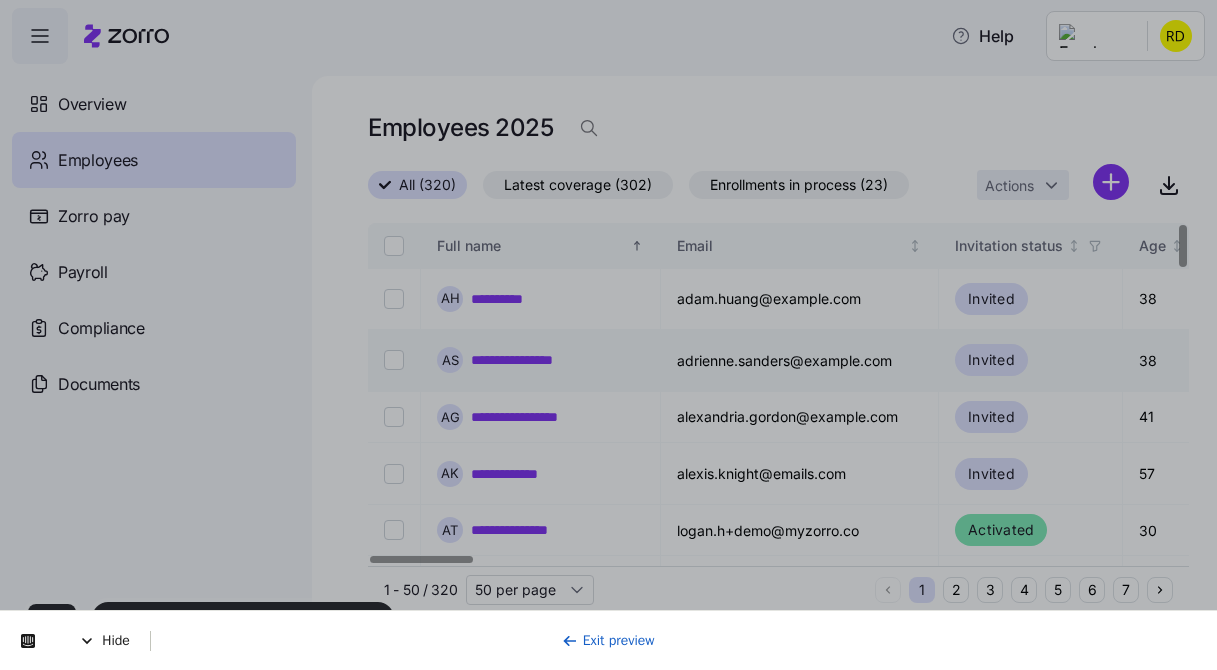 scroll, scrollTop: 0, scrollLeft: 0, axis: both 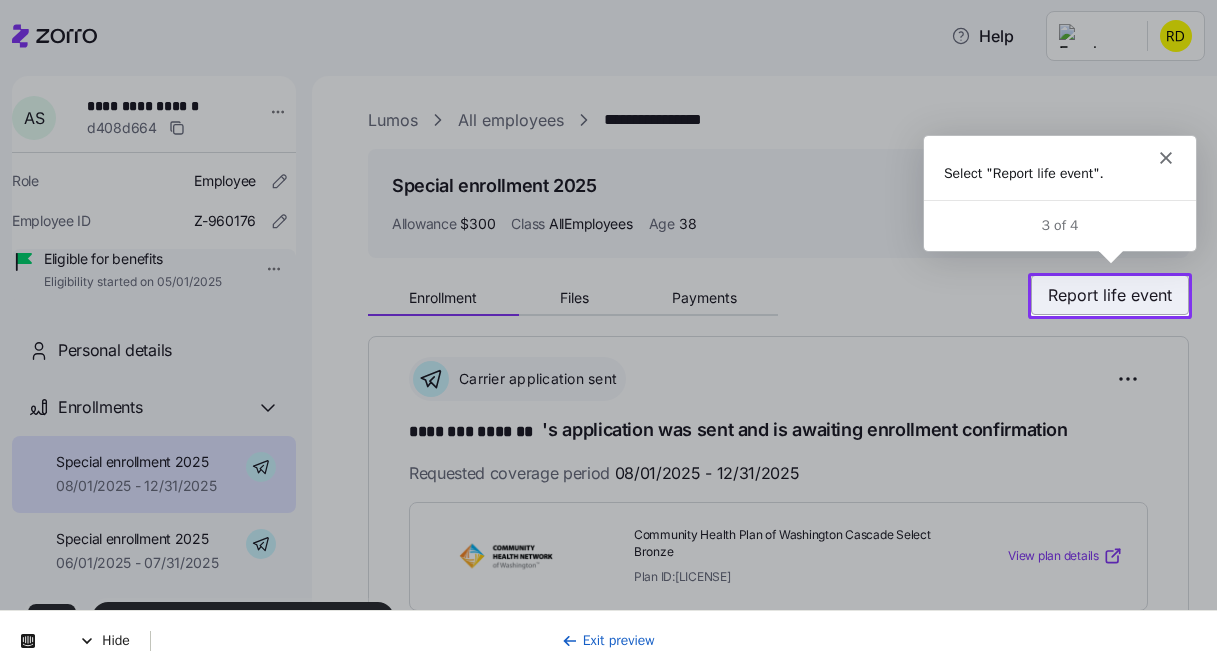 click on "Report life event" at bounding box center (1110, 295) 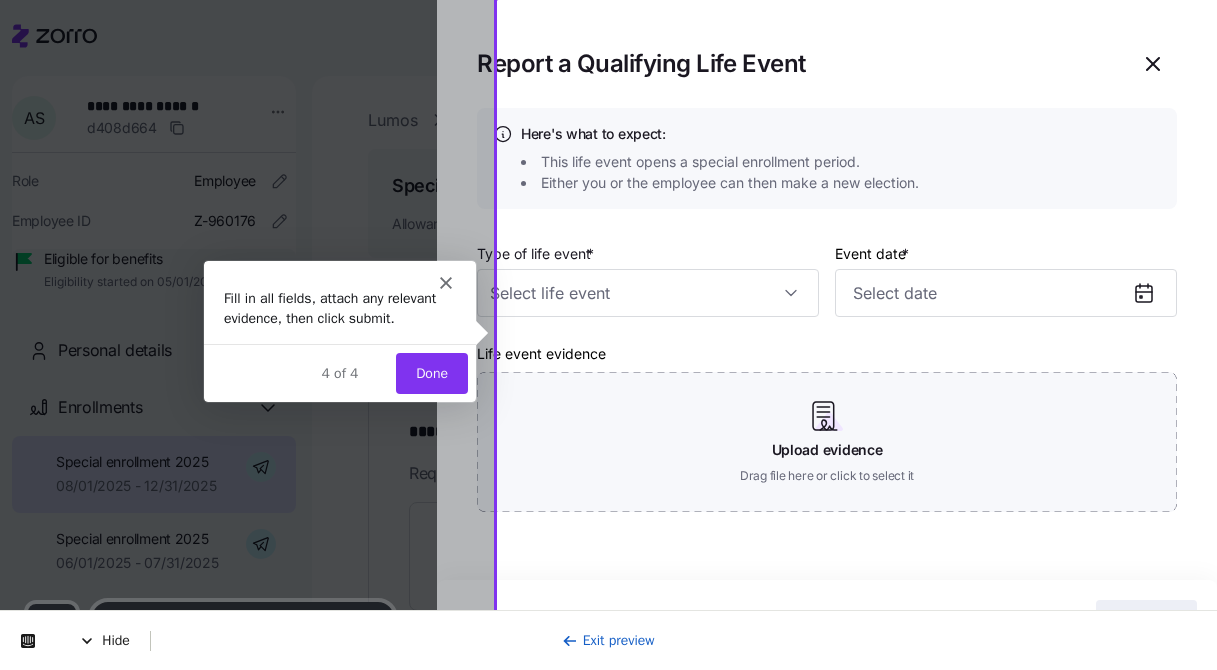 scroll, scrollTop: 0, scrollLeft: 0, axis: both 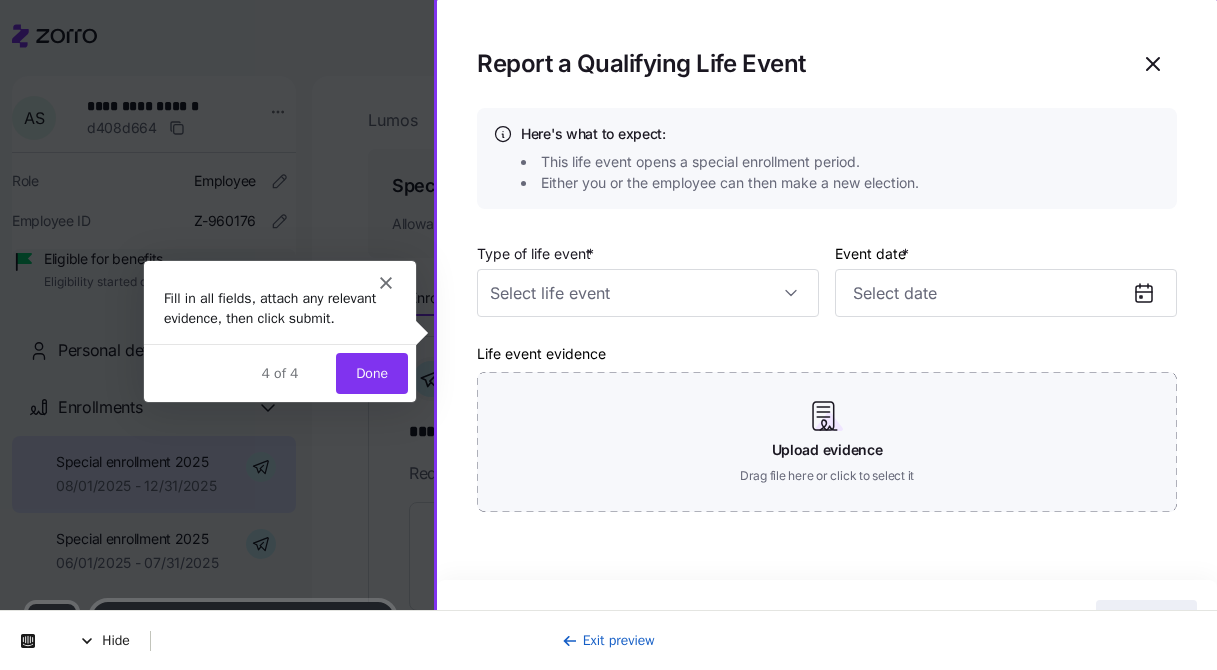 click on "Done" at bounding box center (371, 372) 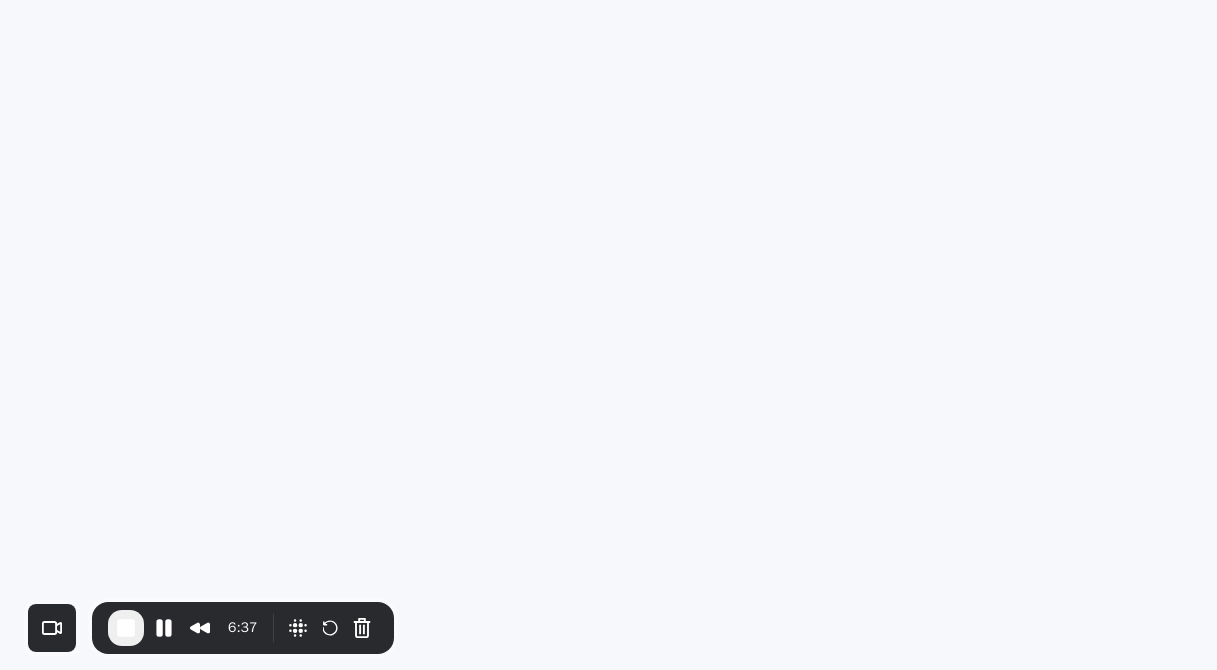 scroll, scrollTop: 0, scrollLeft: 0, axis: both 